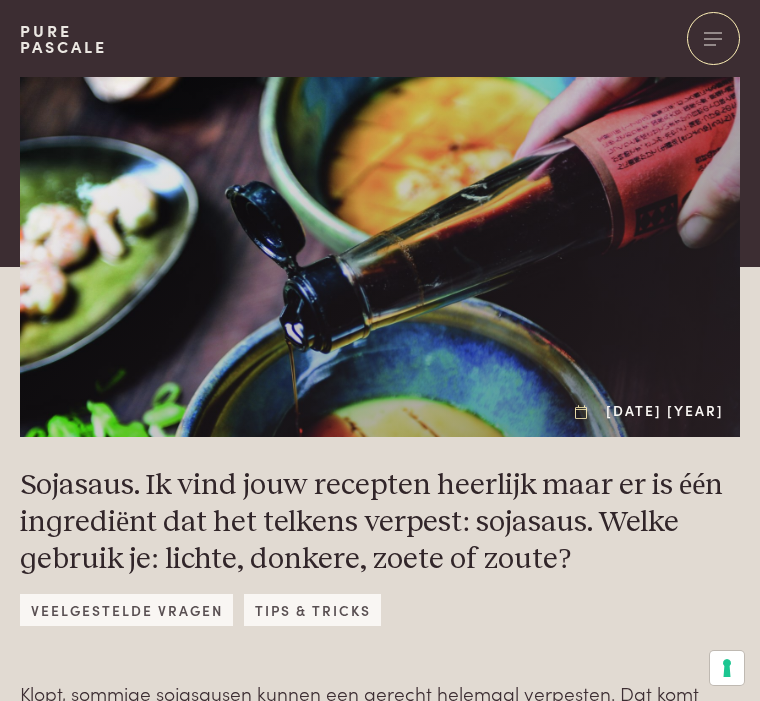 scroll, scrollTop: 0, scrollLeft: 0, axis: both 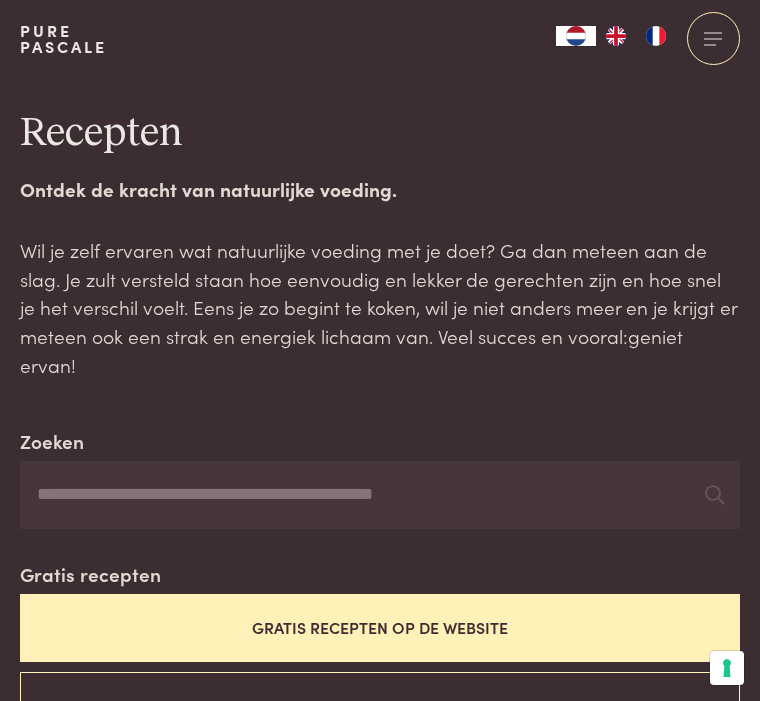 click on "Gratis recepten op de website" at bounding box center [380, 627] 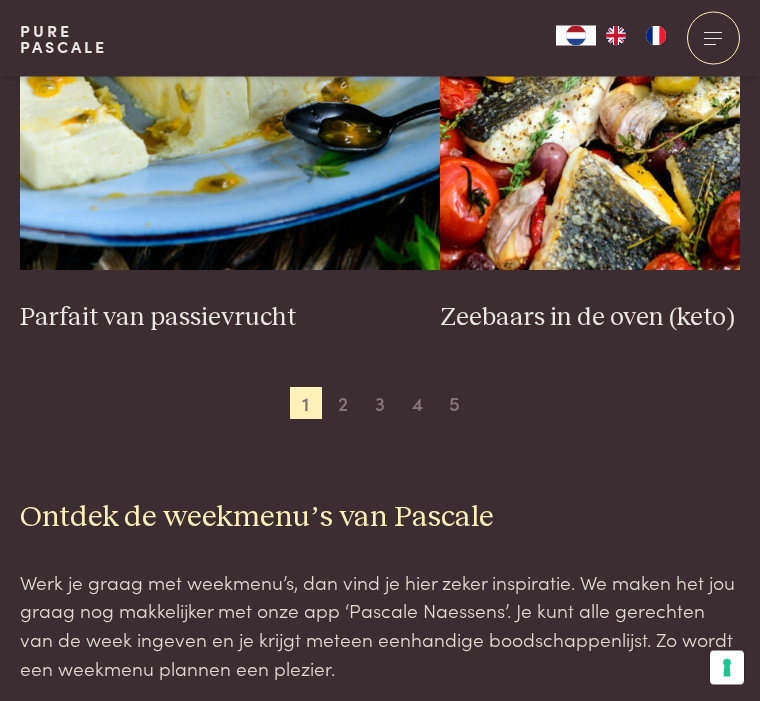scroll, scrollTop: 3770, scrollLeft: 0, axis: vertical 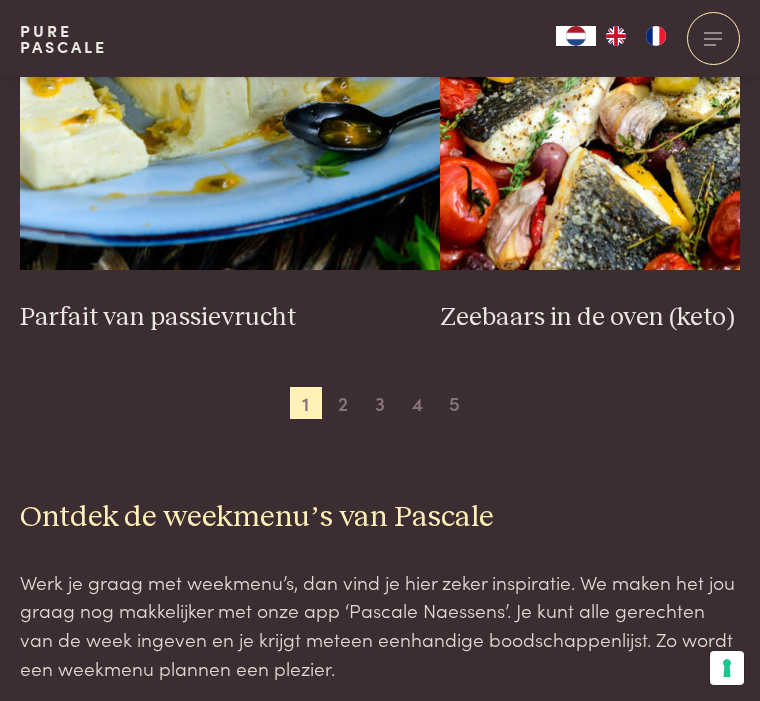 click on "2" at bounding box center (343, 403) 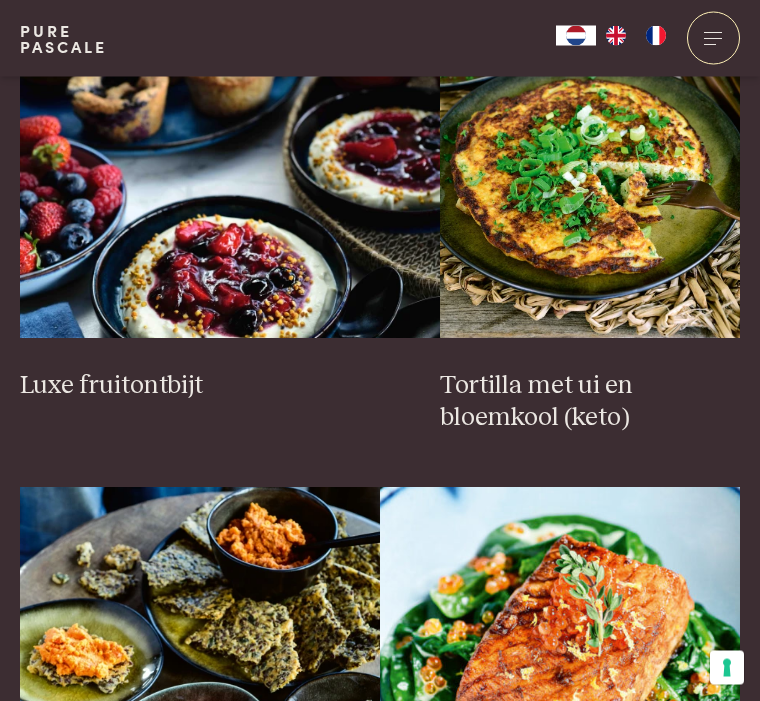 scroll, scrollTop: 2025, scrollLeft: 0, axis: vertical 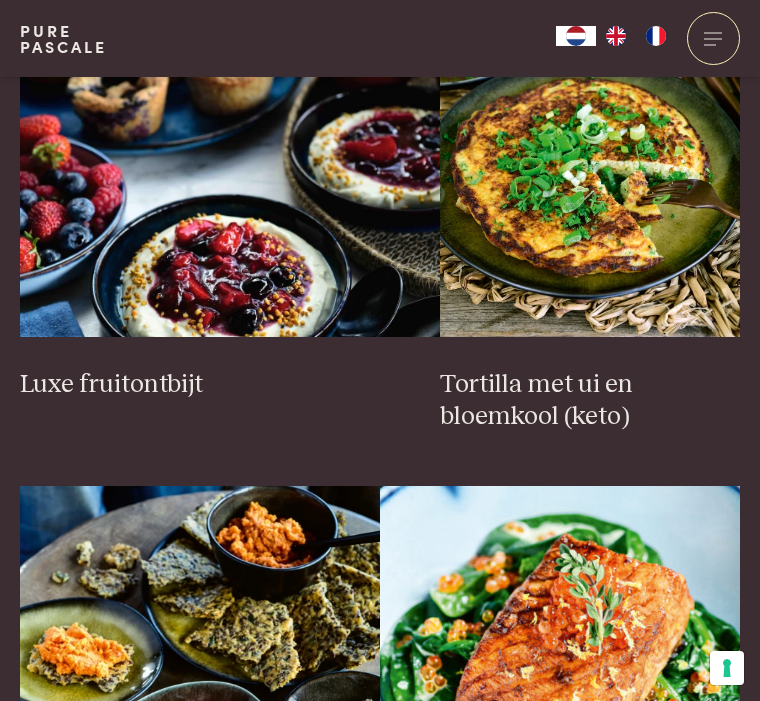 click at bounding box center [590, 137] 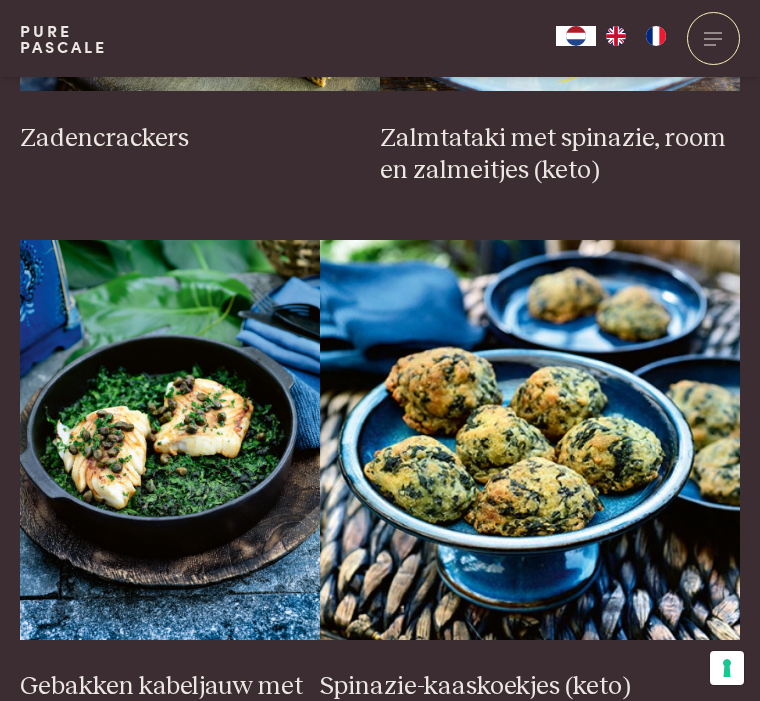 scroll, scrollTop: 2828, scrollLeft: 0, axis: vertical 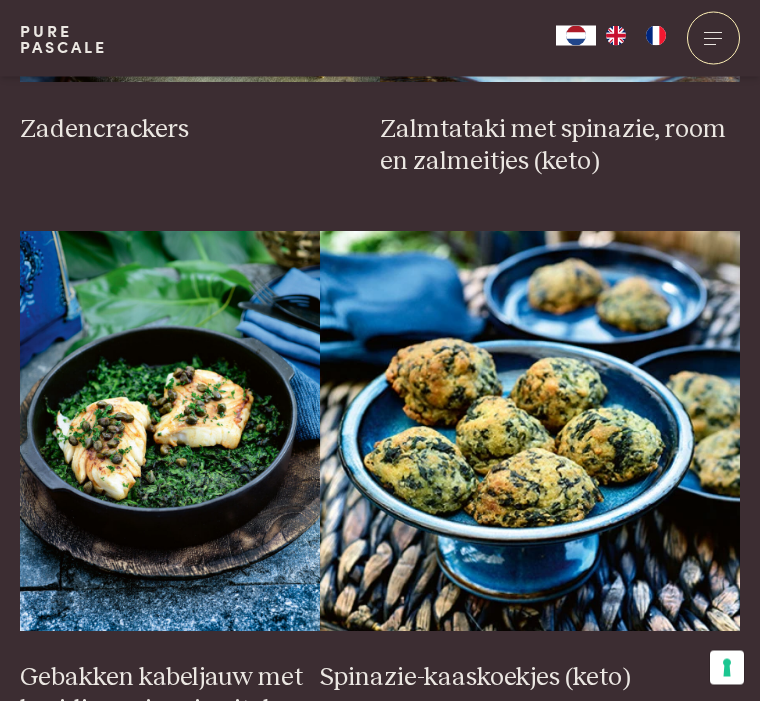 click at bounding box center [170, 432] 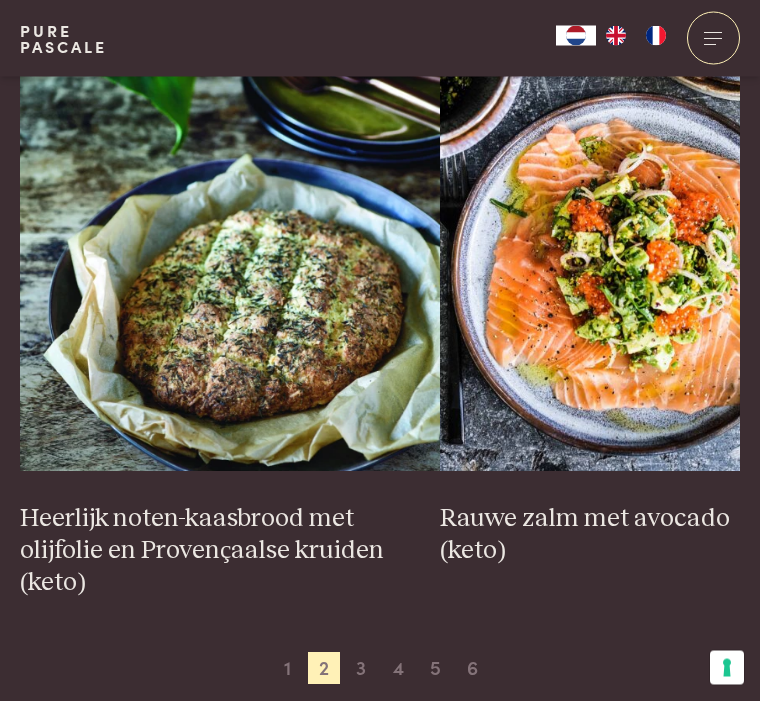 scroll, scrollTop: 3608, scrollLeft: 0, axis: vertical 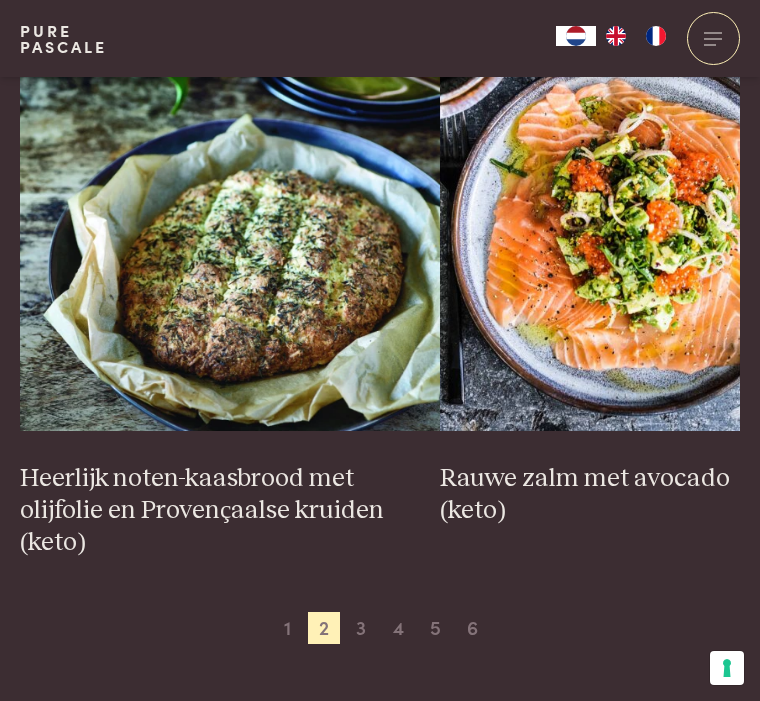 click on "3" at bounding box center [361, 628] 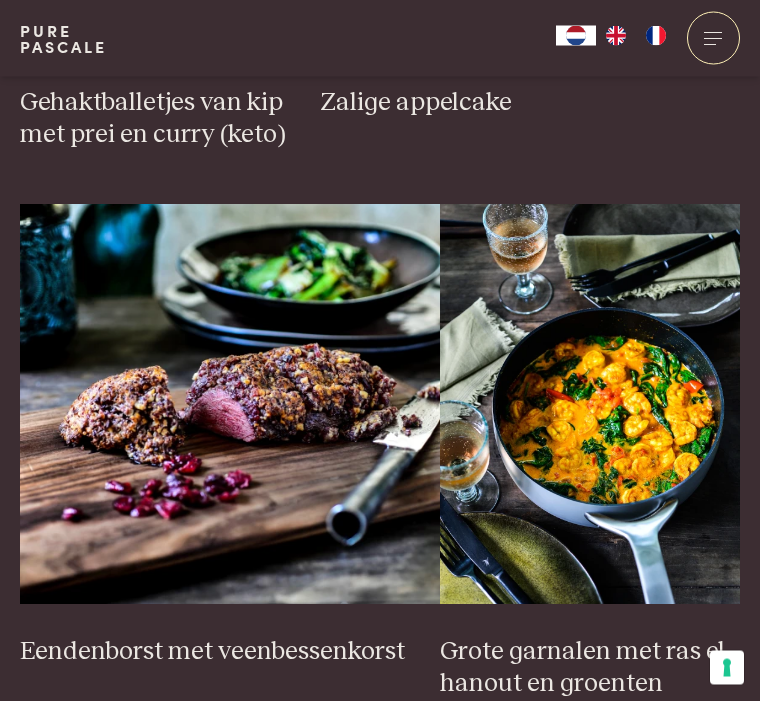 scroll, scrollTop: 3469, scrollLeft: 0, axis: vertical 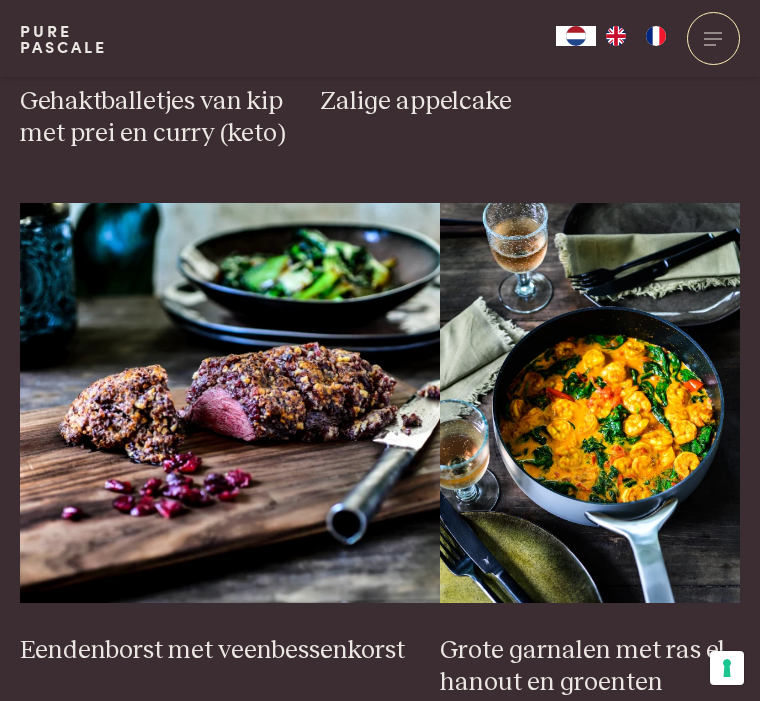 click on "4" at bounding box center (399, 768) 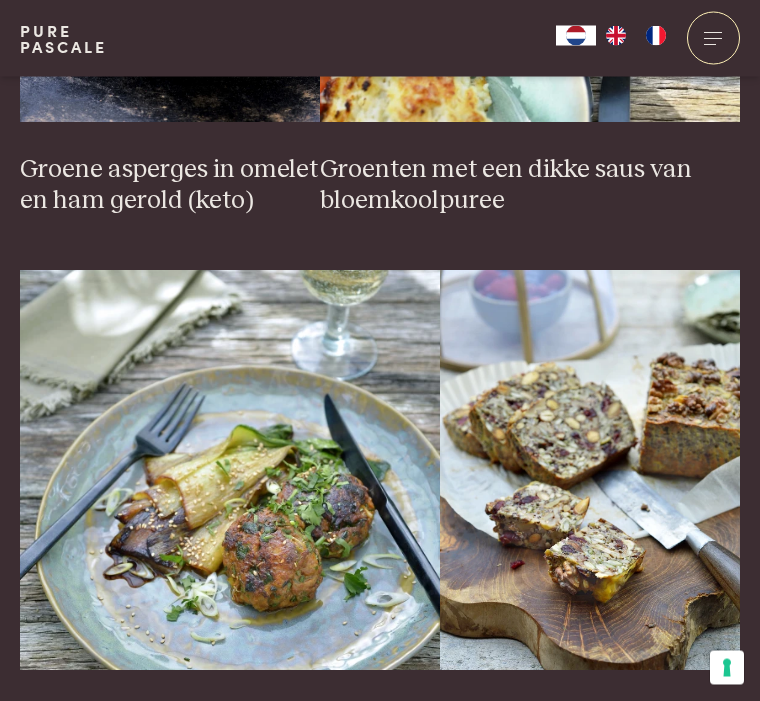 scroll, scrollTop: 3307, scrollLeft: 0, axis: vertical 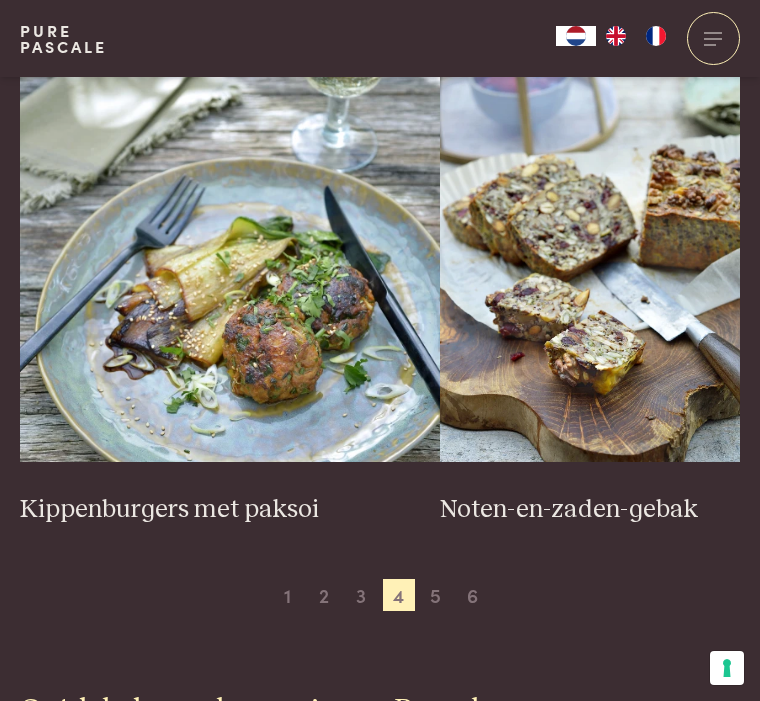 click on "5" at bounding box center (436, 595) 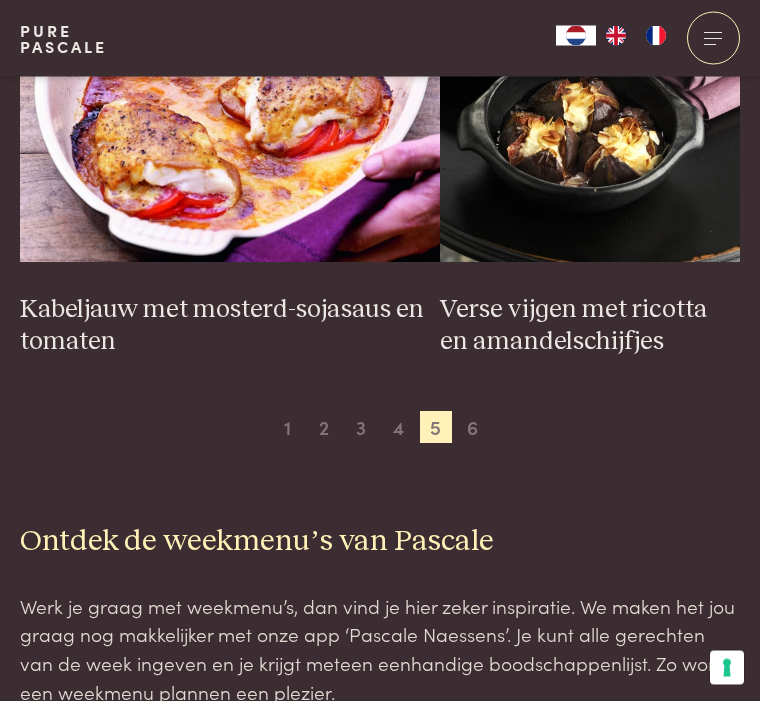 scroll, scrollTop: 3778, scrollLeft: 0, axis: vertical 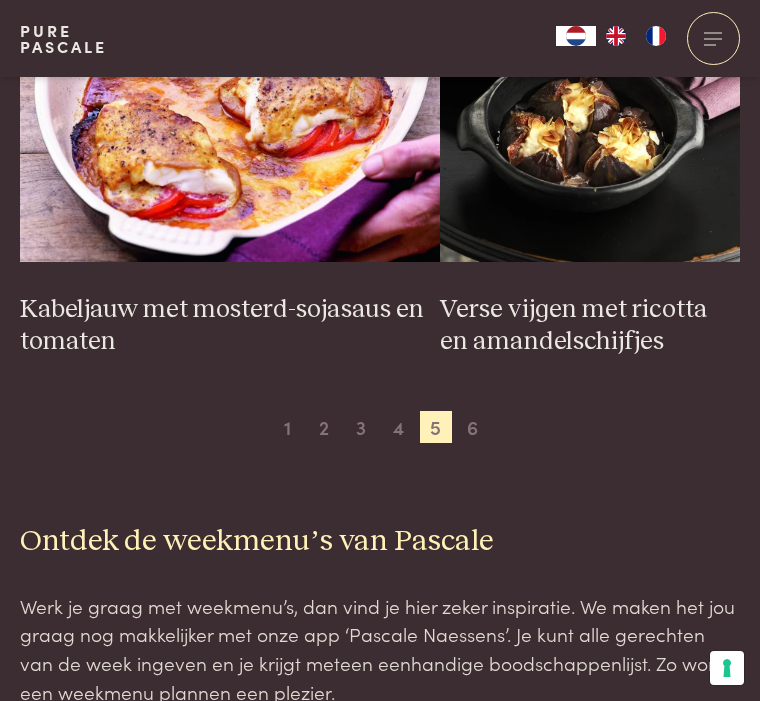 click on "6" at bounding box center [473, 427] 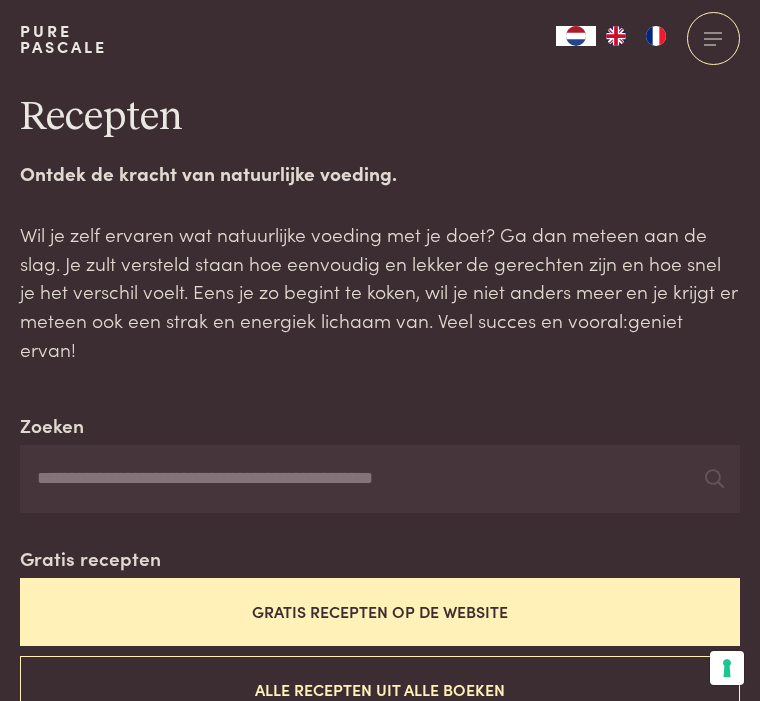 scroll, scrollTop: 14, scrollLeft: 0, axis: vertical 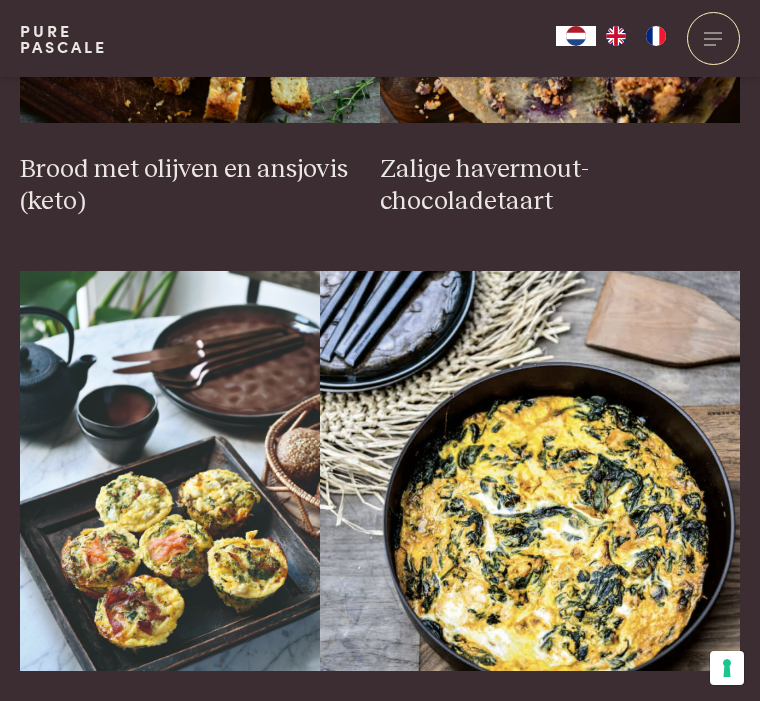 click at bounding box center (530, 471) 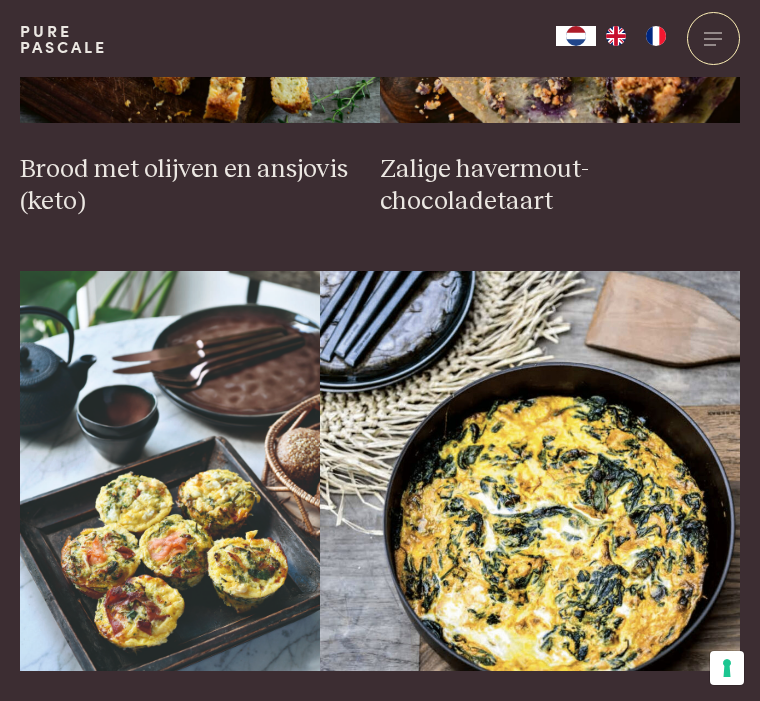 scroll, scrollTop: 1209, scrollLeft: 0, axis: vertical 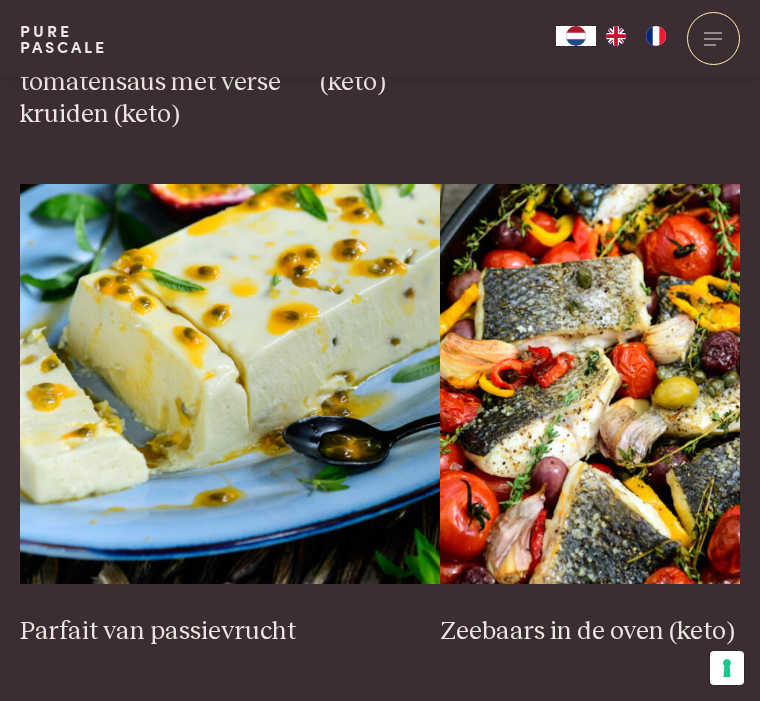 click on "2" at bounding box center (343, 717) 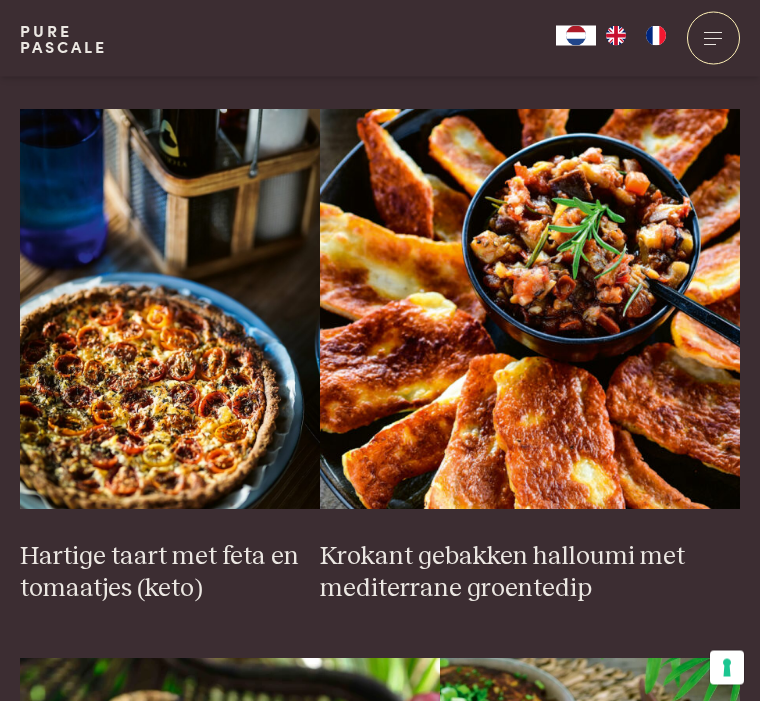scroll, scrollTop: 1304, scrollLeft: 0, axis: vertical 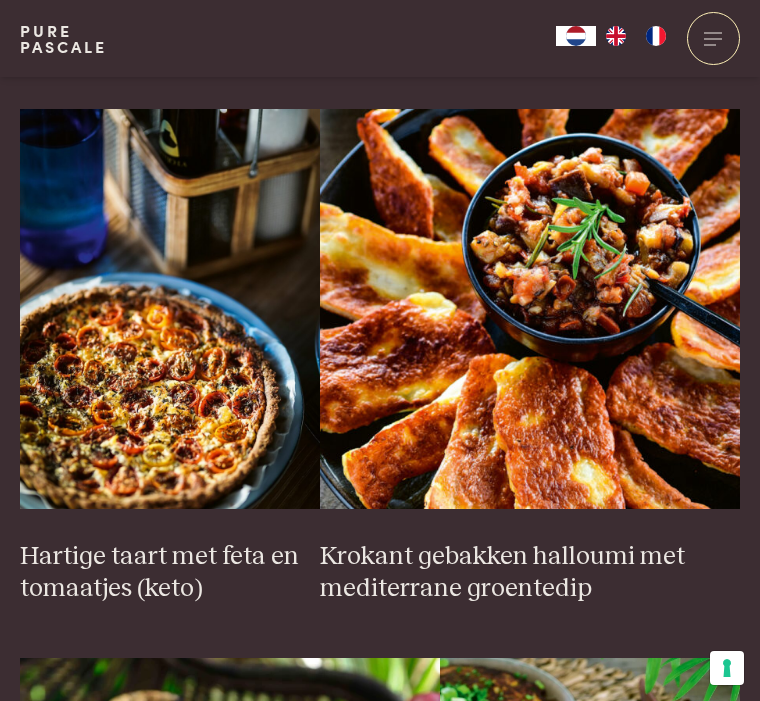 click at bounding box center [170, 309] 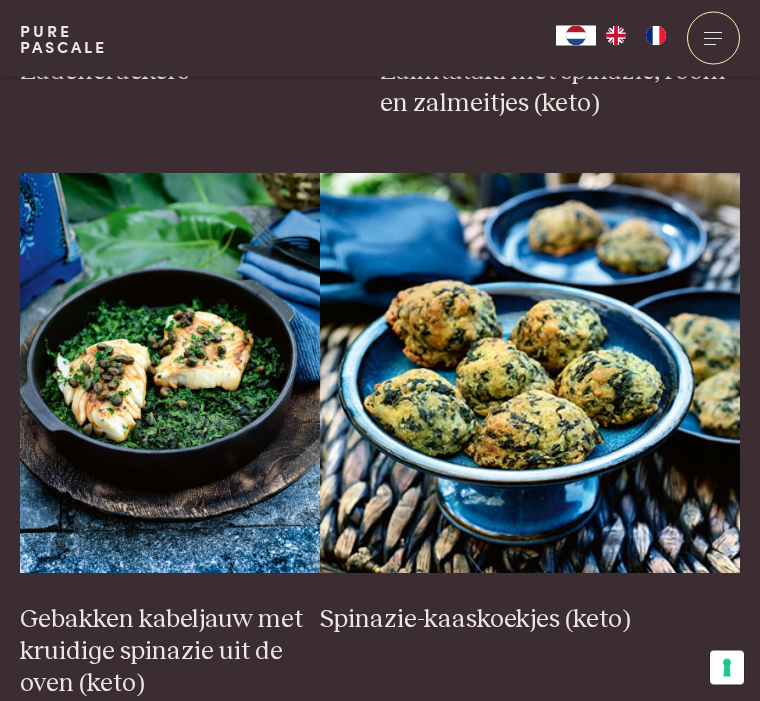 scroll, scrollTop: 2888, scrollLeft: 0, axis: vertical 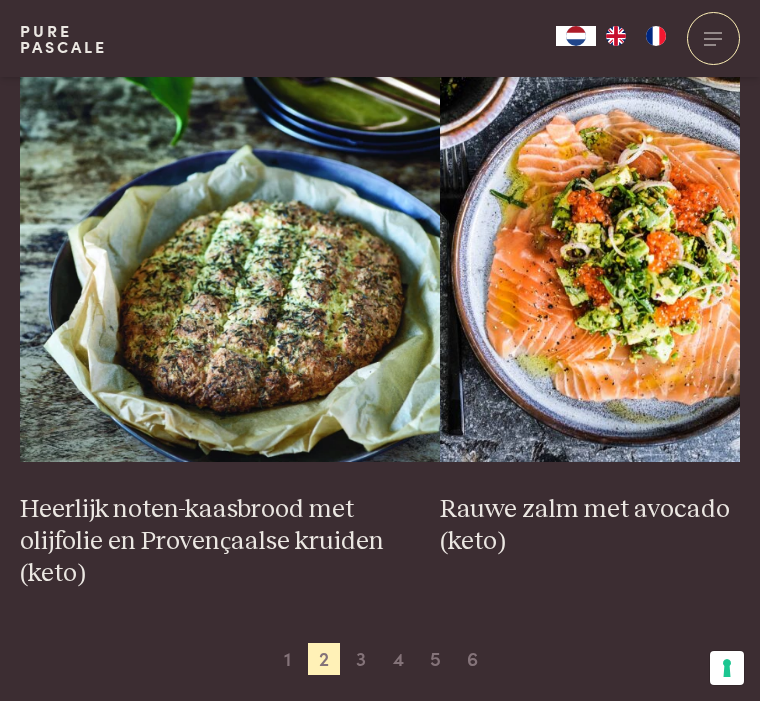 click on "3" at bounding box center (361, 659) 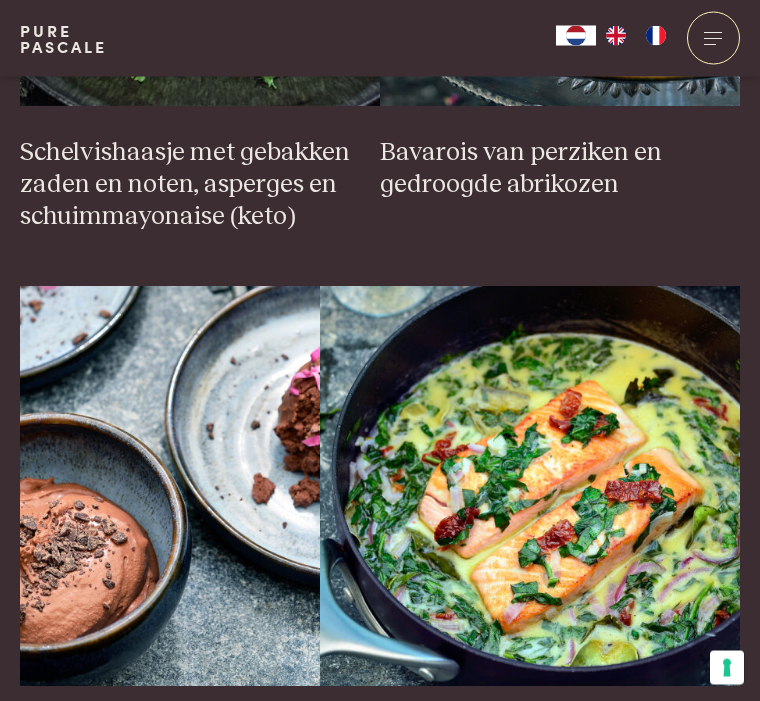 scroll, scrollTop: 1159, scrollLeft: 0, axis: vertical 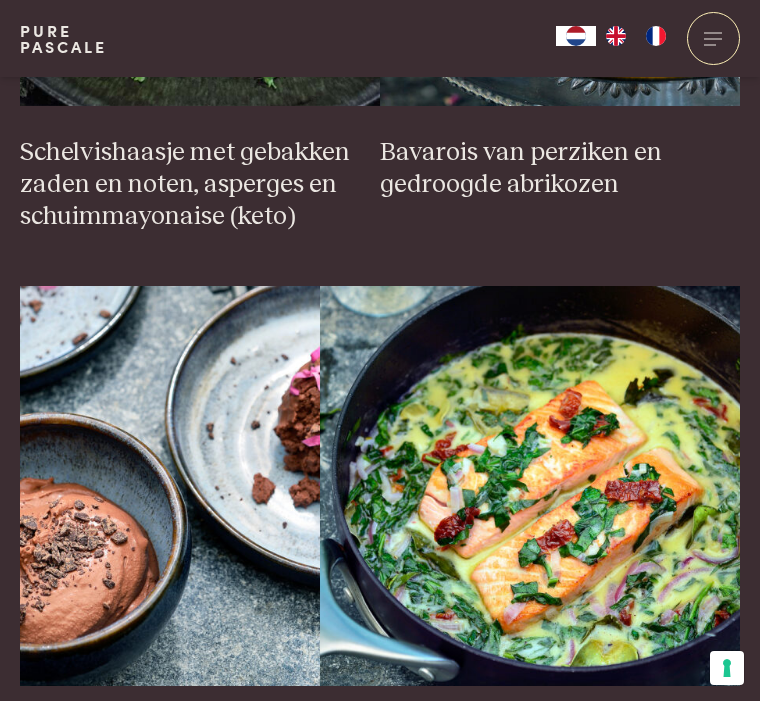 click at bounding box center (530, 486) 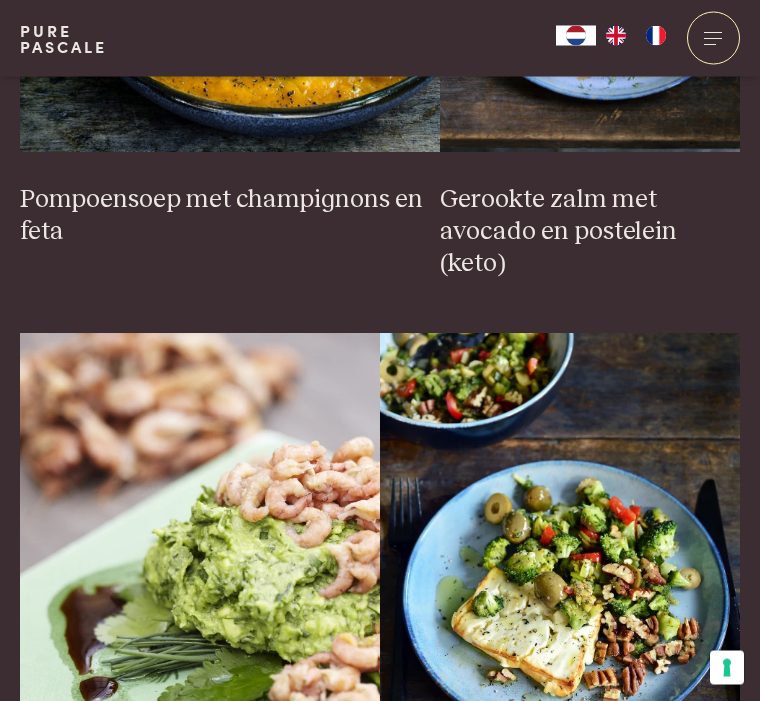 scroll, scrollTop: 2242, scrollLeft: 0, axis: vertical 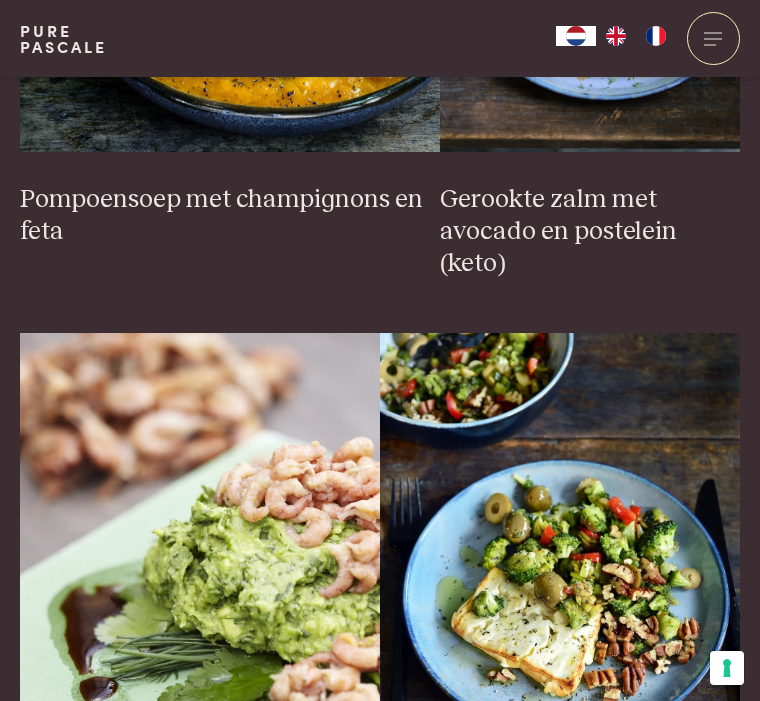 click at bounding box center (560, 533) 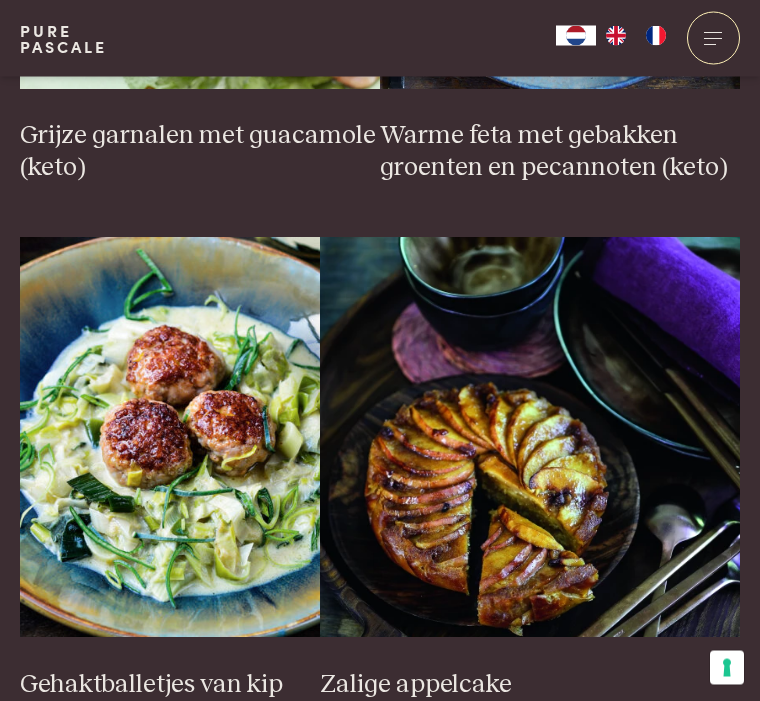 scroll, scrollTop: 2886, scrollLeft: 0, axis: vertical 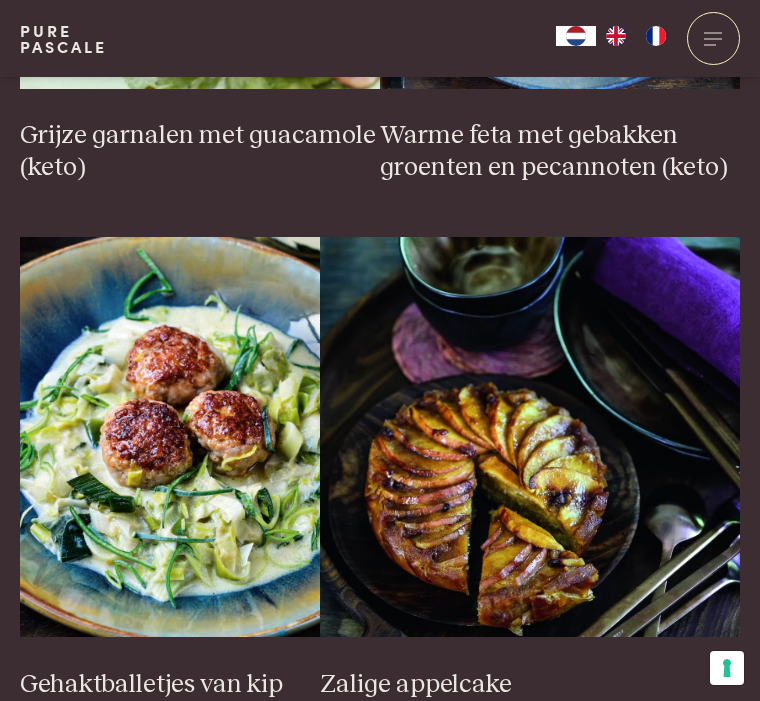 click at bounding box center [170, 437] 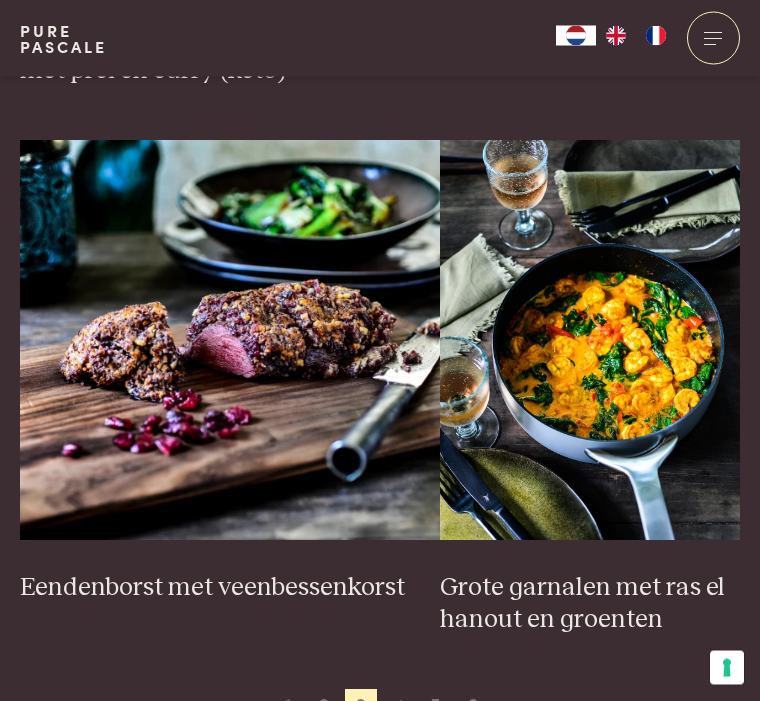scroll, scrollTop: 3532, scrollLeft: 0, axis: vertical 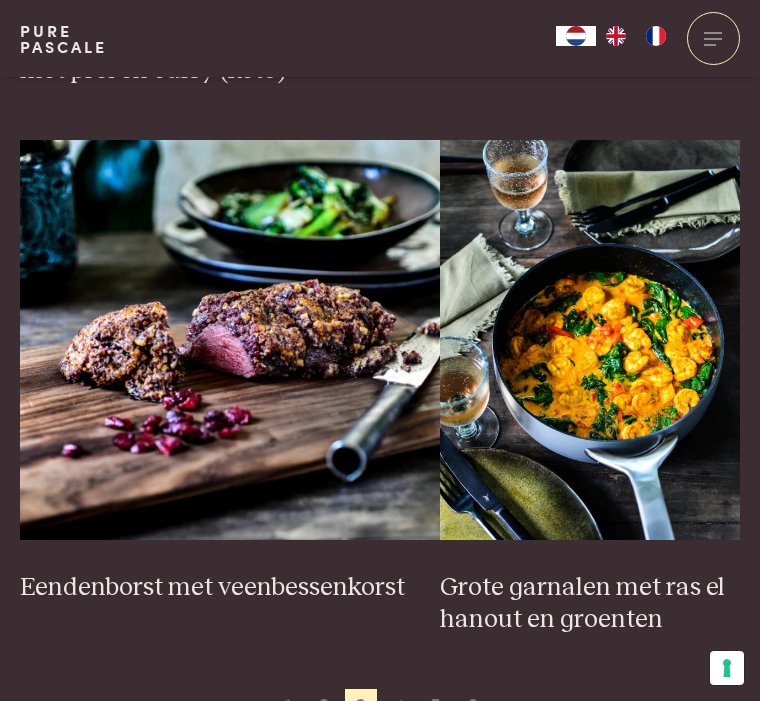 click on "Grote garnalen met ras el hanout en groenten" at bounding box center [590, 604] 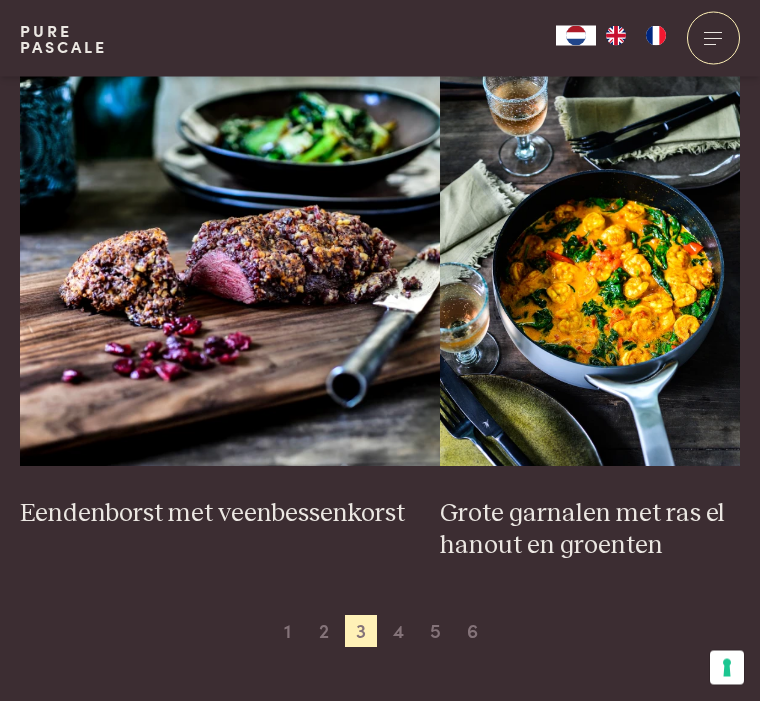 scroll, scrollTop: 3606, scrollLeft: 0, axis: vertical 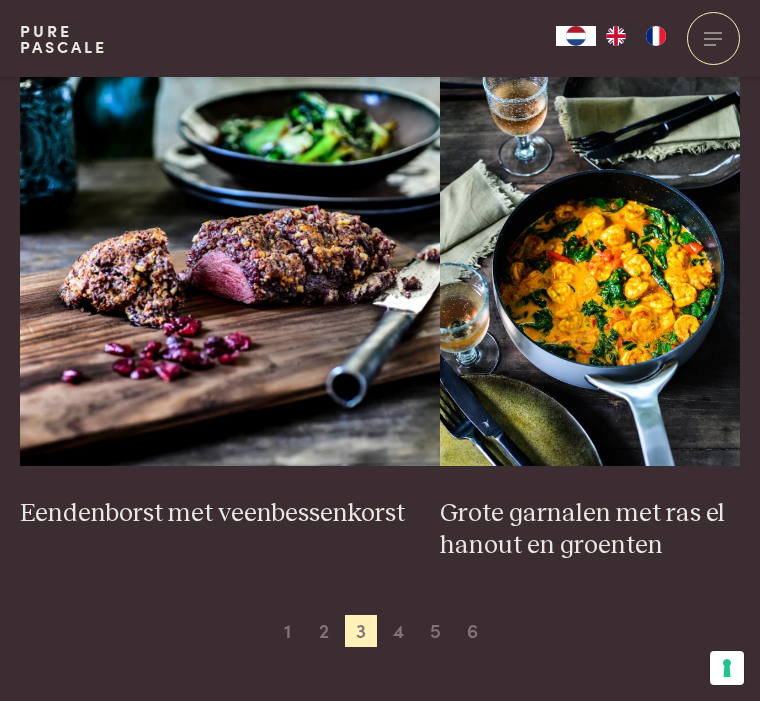 click on "4" at bounding box center [399, 631] 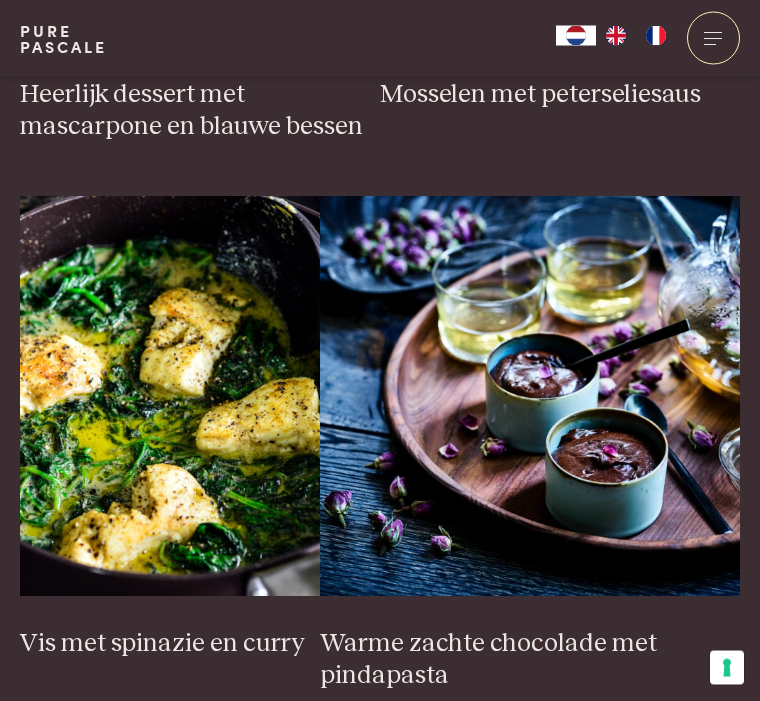 scroll, scrollTop: 1217, scrollLeft: 0, axis: vertical 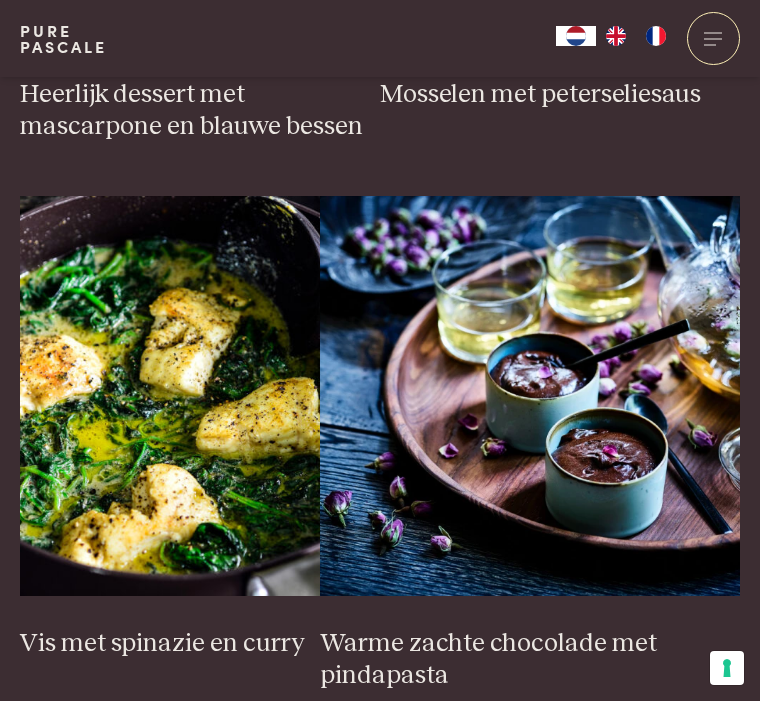 click at bounding box center [170, 396] 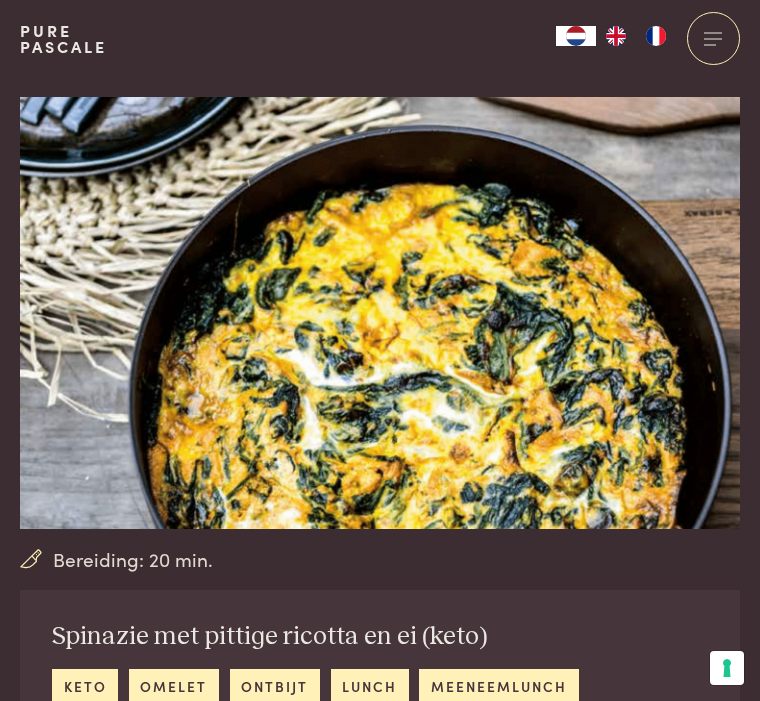 scroll, scrollTop: 0, scrollLeft: 0, axis: both 